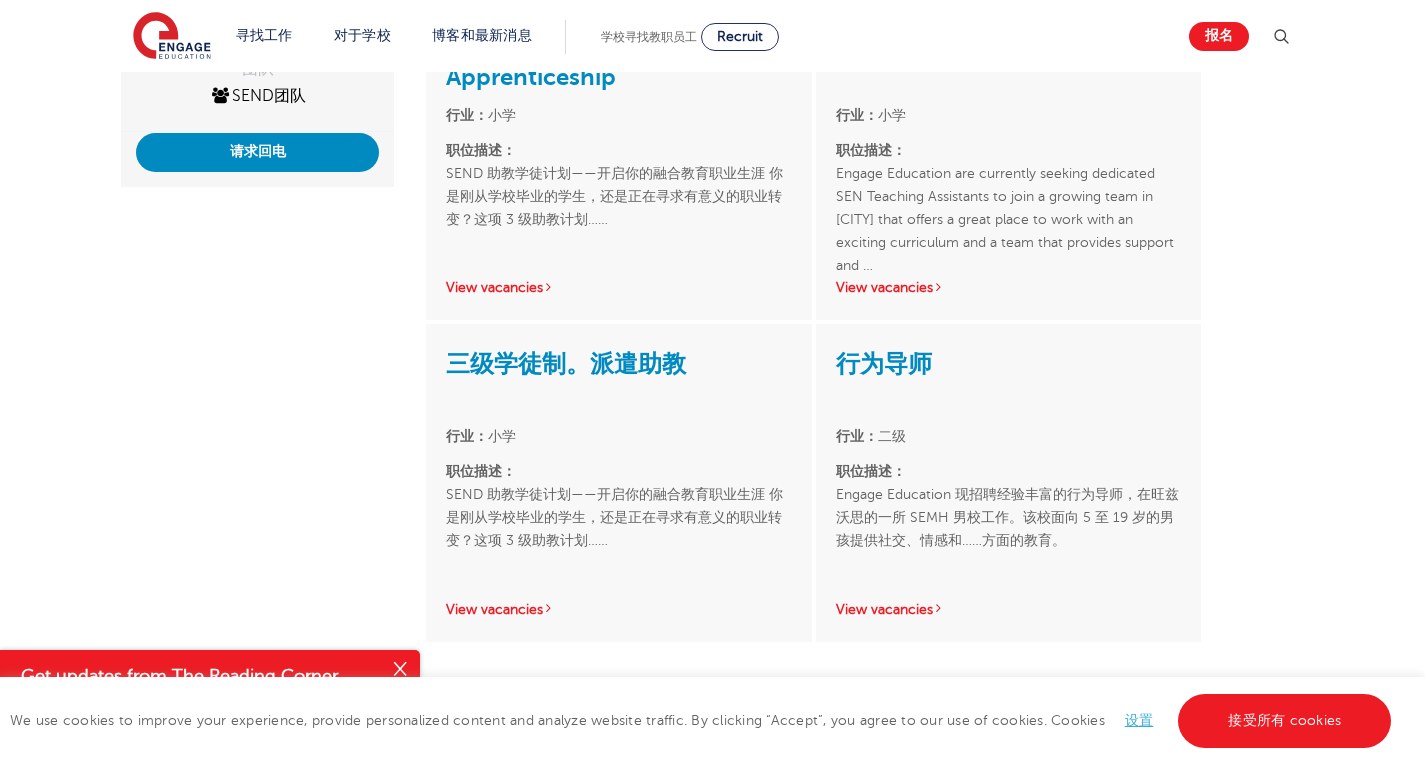 scroll, scrollTop: 341, scrollLeft: 0, axis: vertical 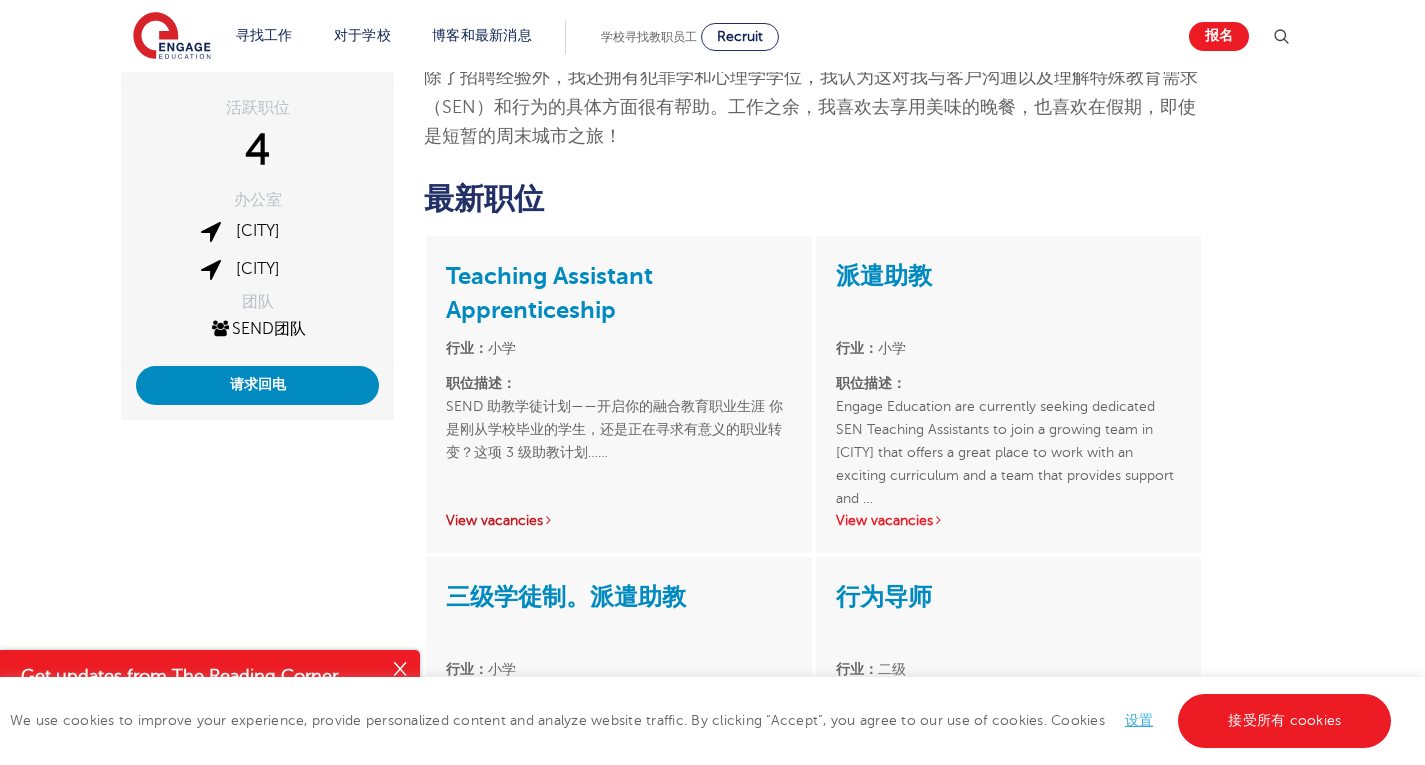click on "View vacancies" at bounding box center (494, 521) 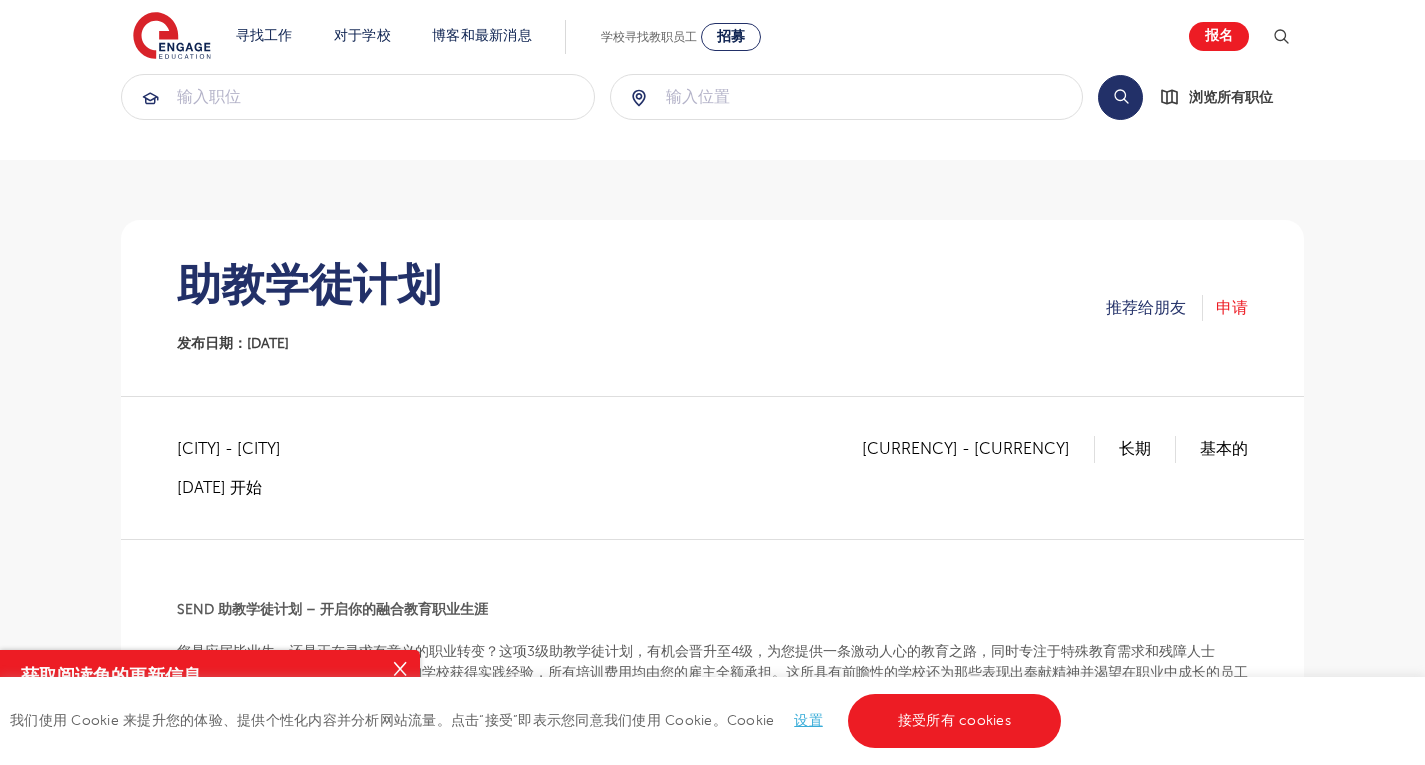 scroll, scrollTop: 0, scrollLeft: 0, axis: both 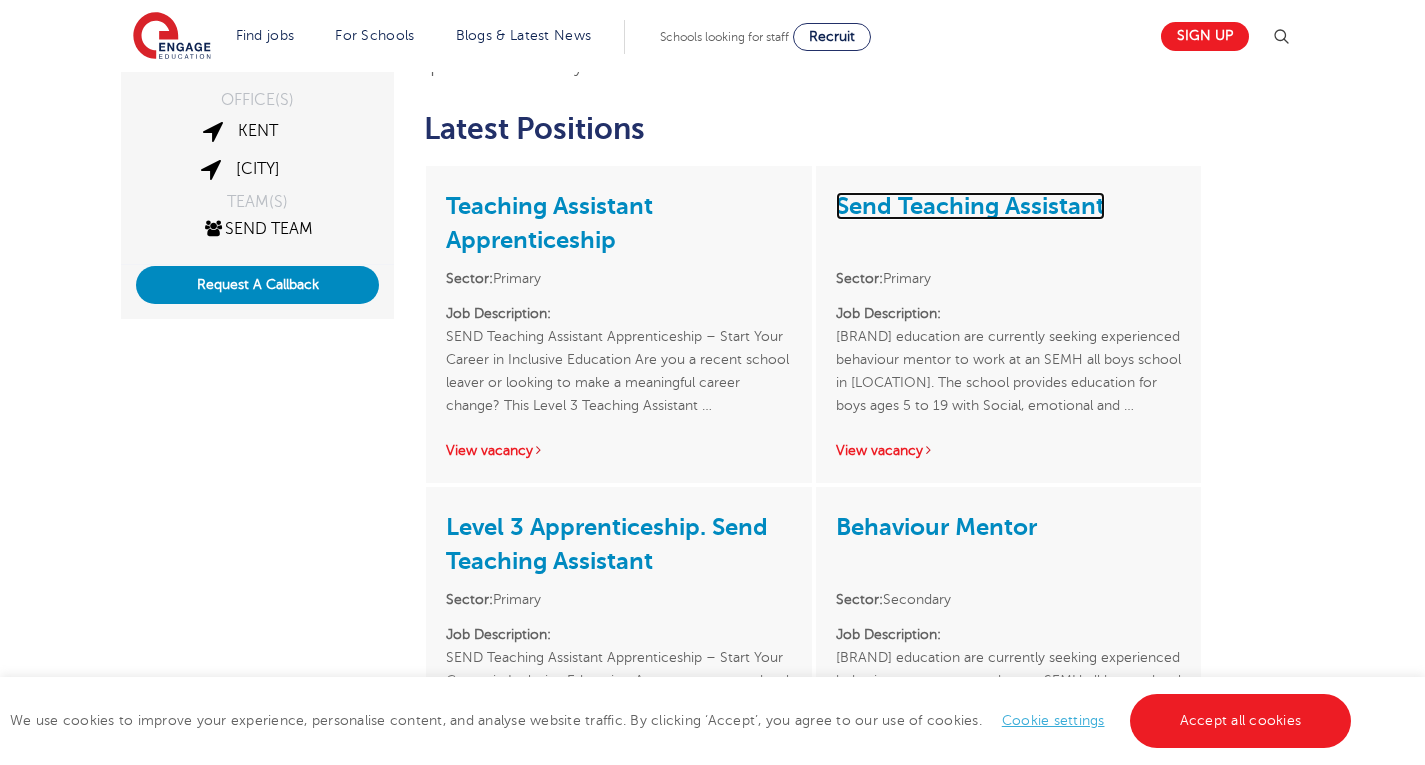 click on "Send Teaching Assistant" at bounding box center [970, 206] 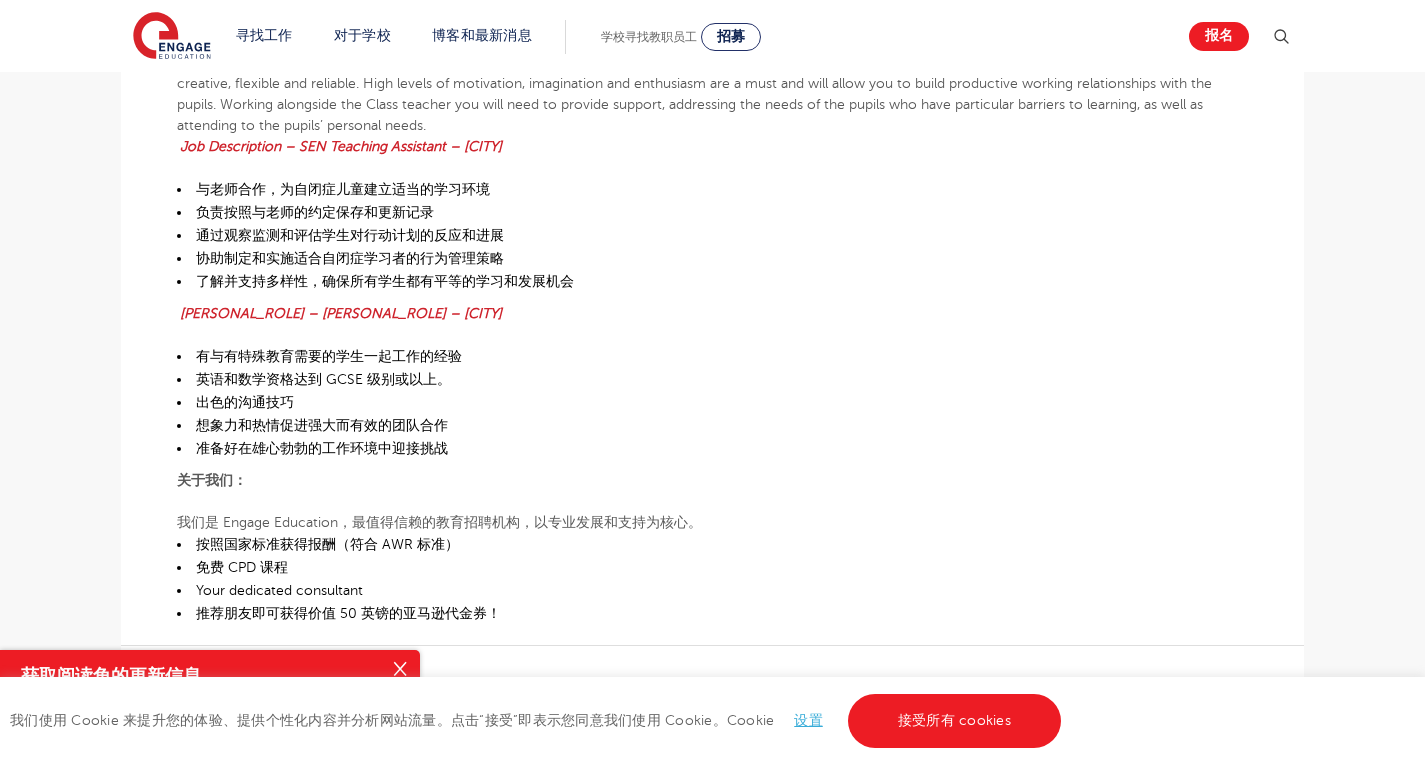 scroll, scrollTop: 0, scrollLeft: 0, axis: both 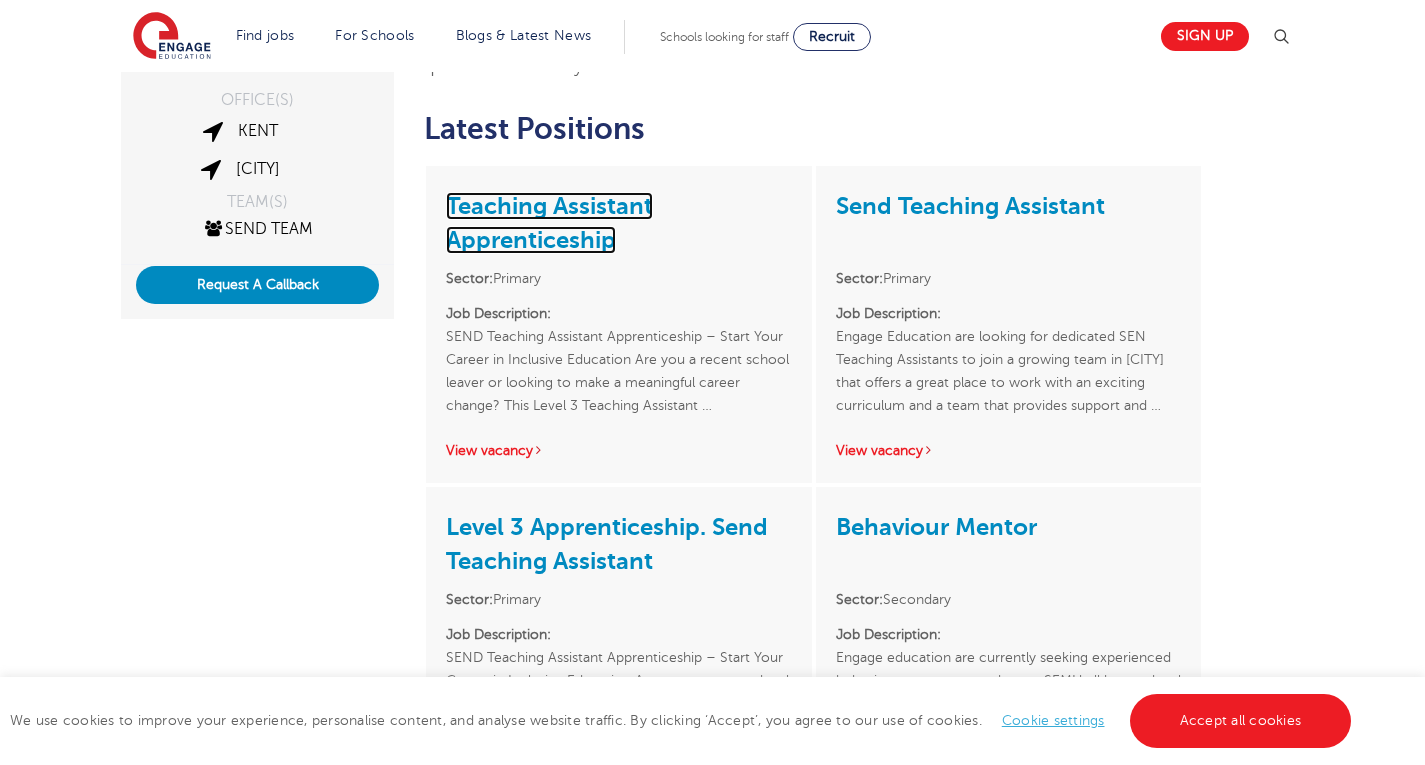 click on "Teaching Assistant Apprenticeship" at bounding box center (549, 223) 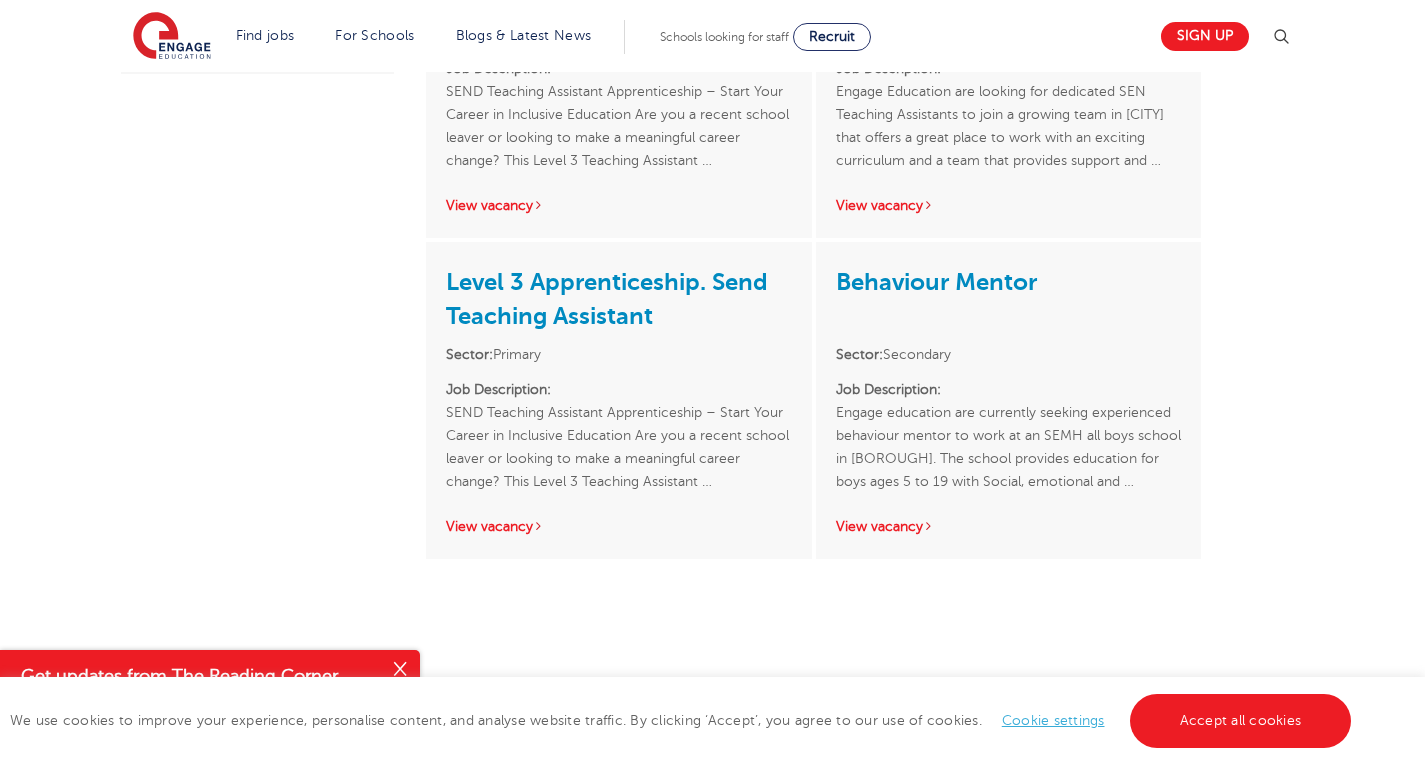 scroll, scrollTop: 687, scrollLeft: 0, axis: vertical 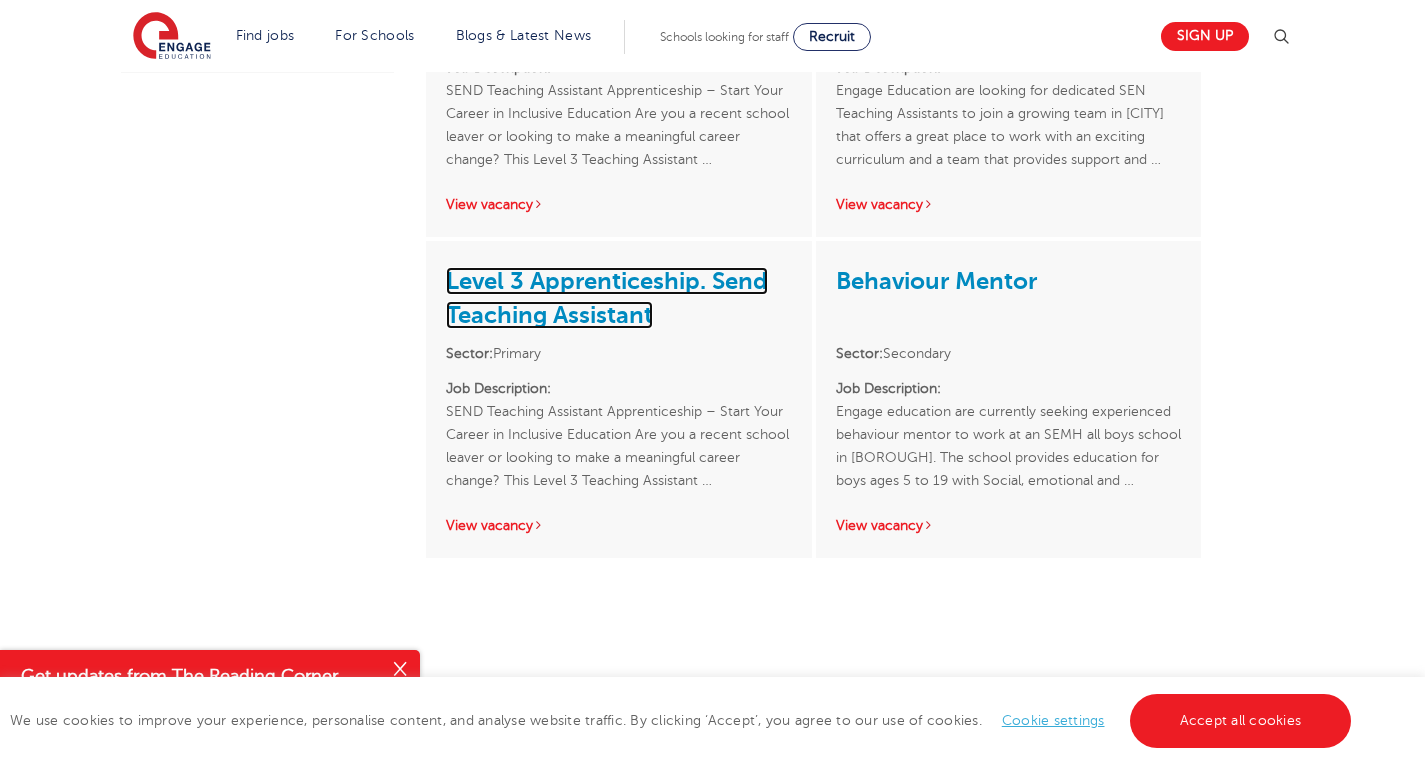 click on "Level 3 Apprenticeship. Send Teaching Assistant" at bounding box center (607, 298) 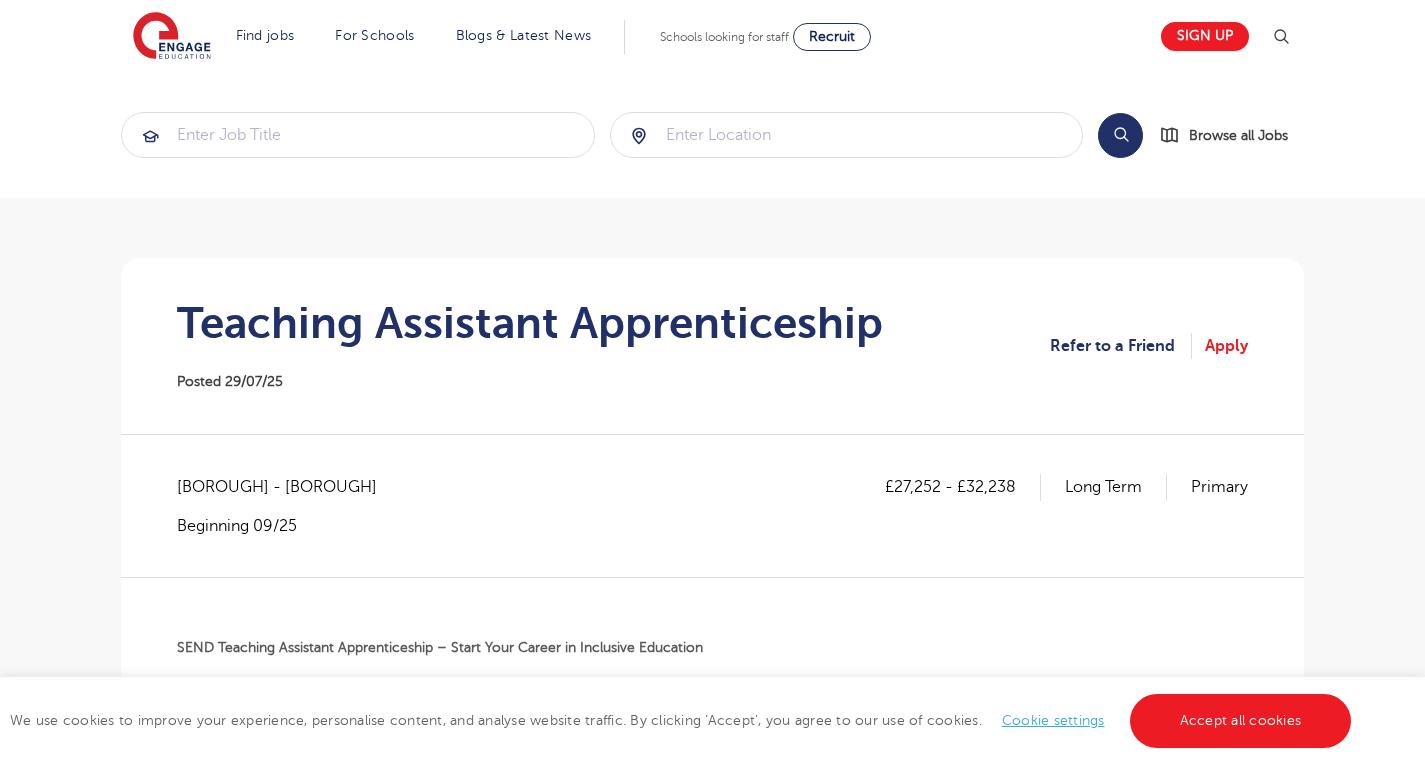 scroll, scrollTop: 0, scrollLeft: 0, axis: both 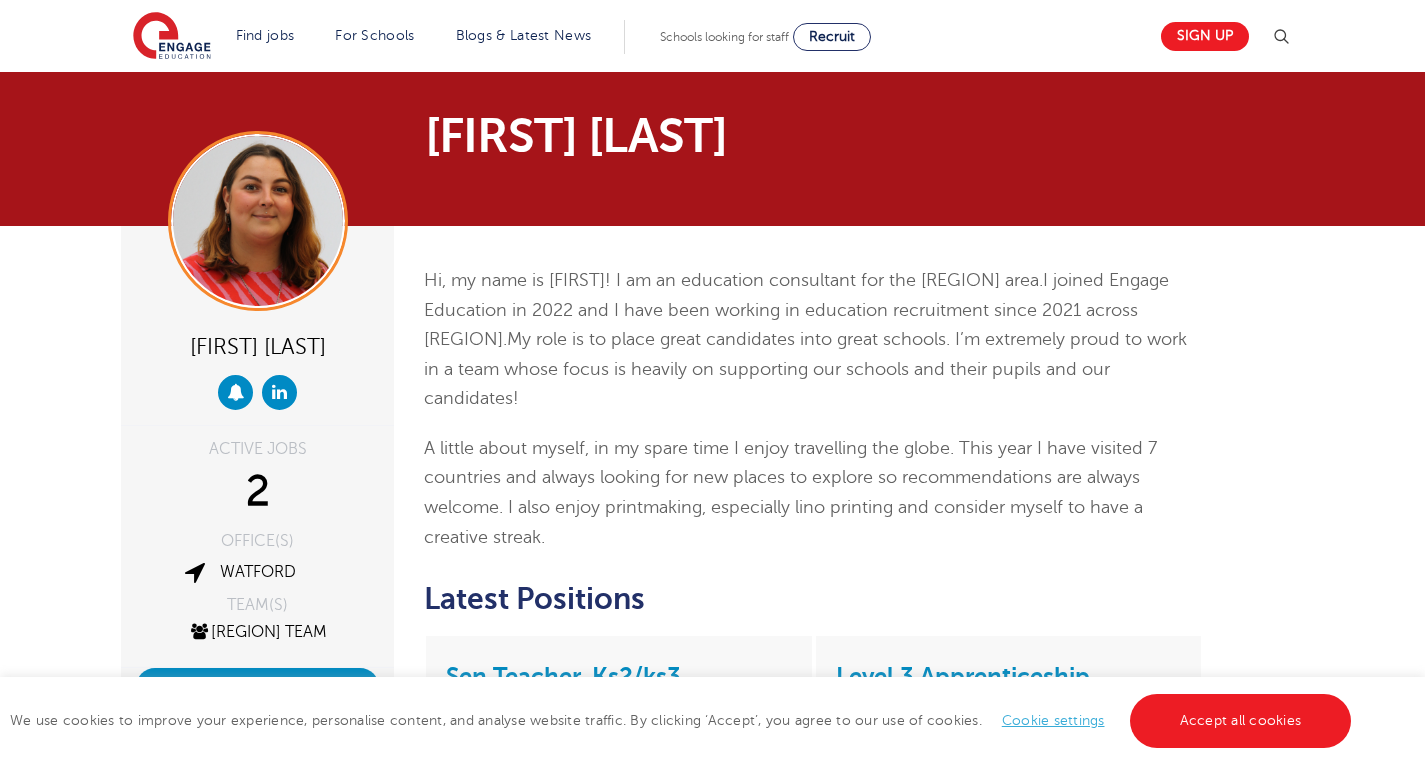drag, startPoint x: 0, startPoint y: 0, endPoint x: 1059, endPoint y: 144, distance: 1068.7455 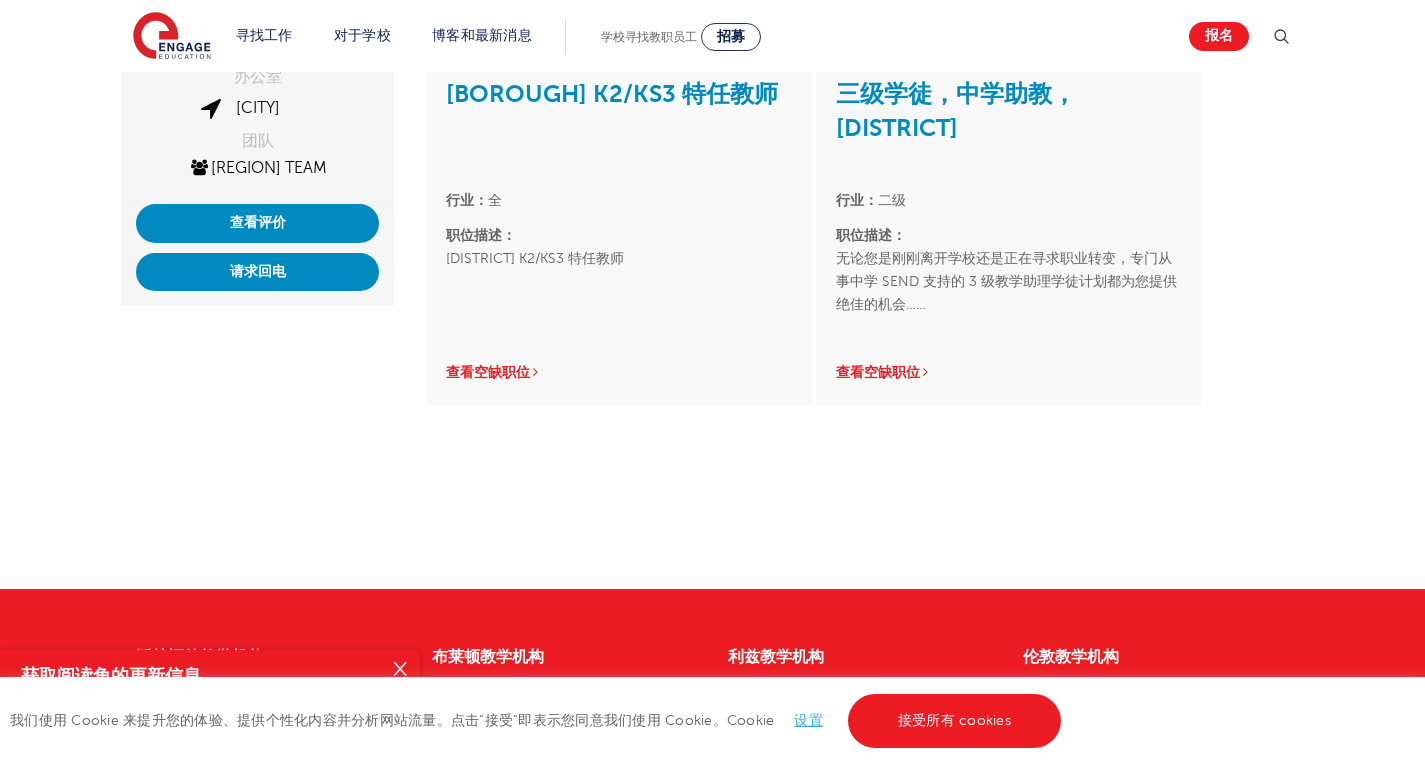 scroll, scrollTop: 297, scrollLeft: 0, axis: vertical 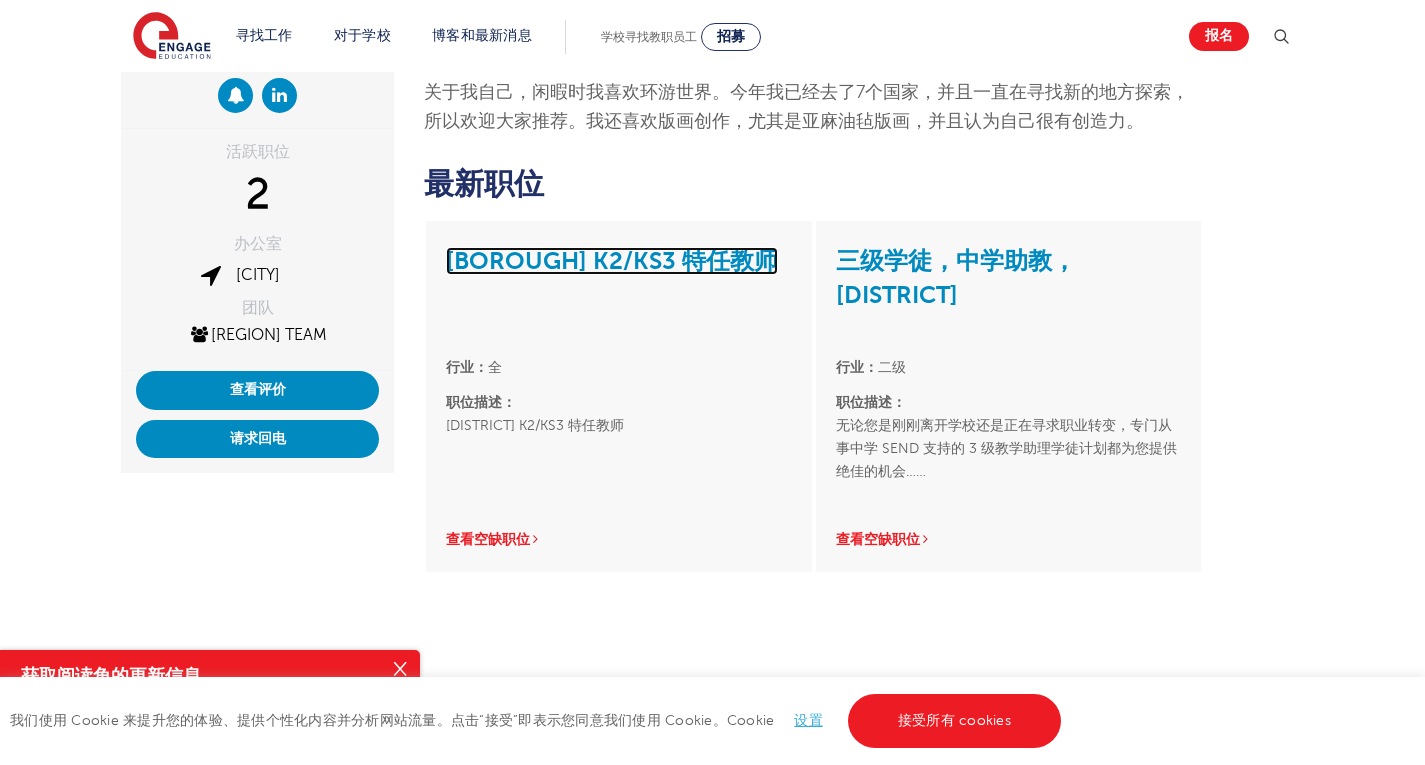 click on "布伦特 K2/KS3 特任教师" at bounding box center (612, 261) 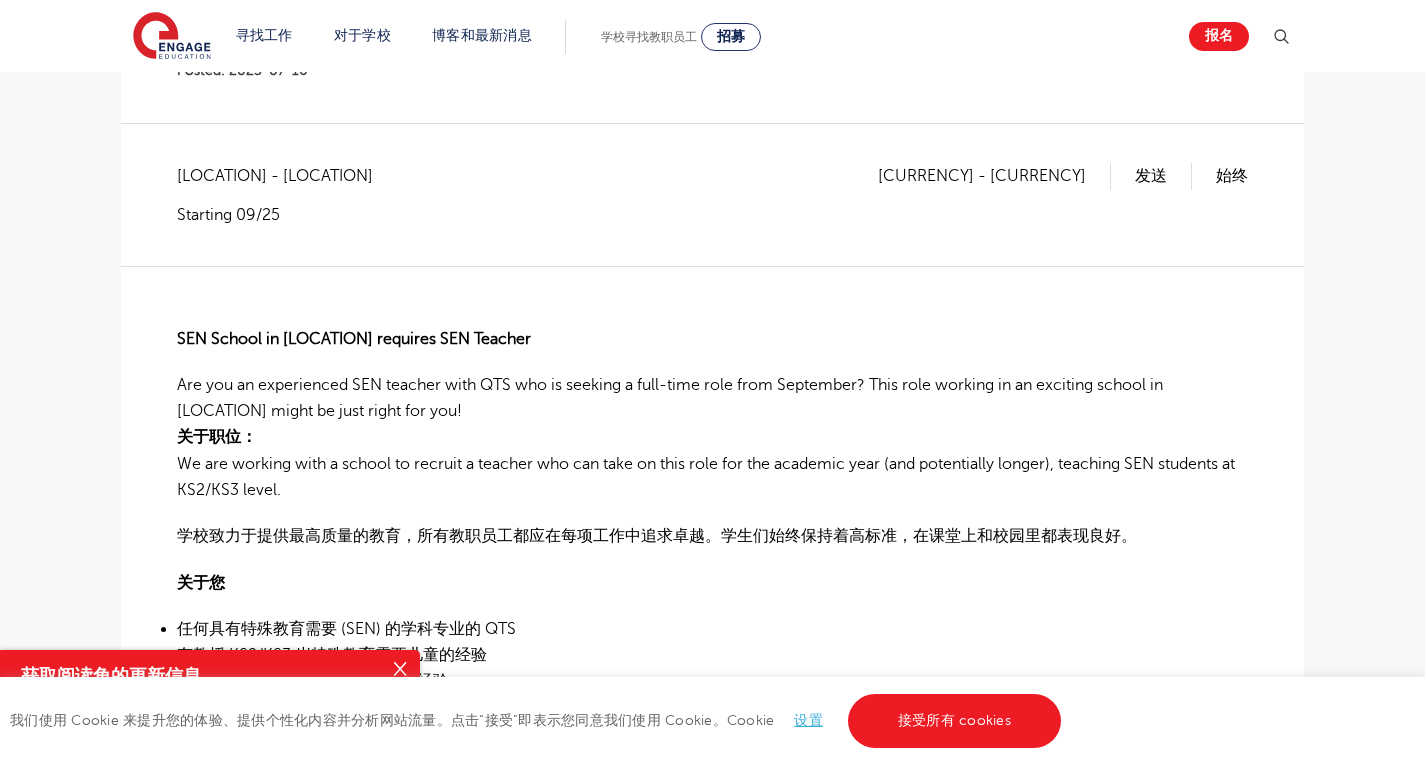 scroll, scrollTop: 280, scrollLeft: 0, axis: vertical 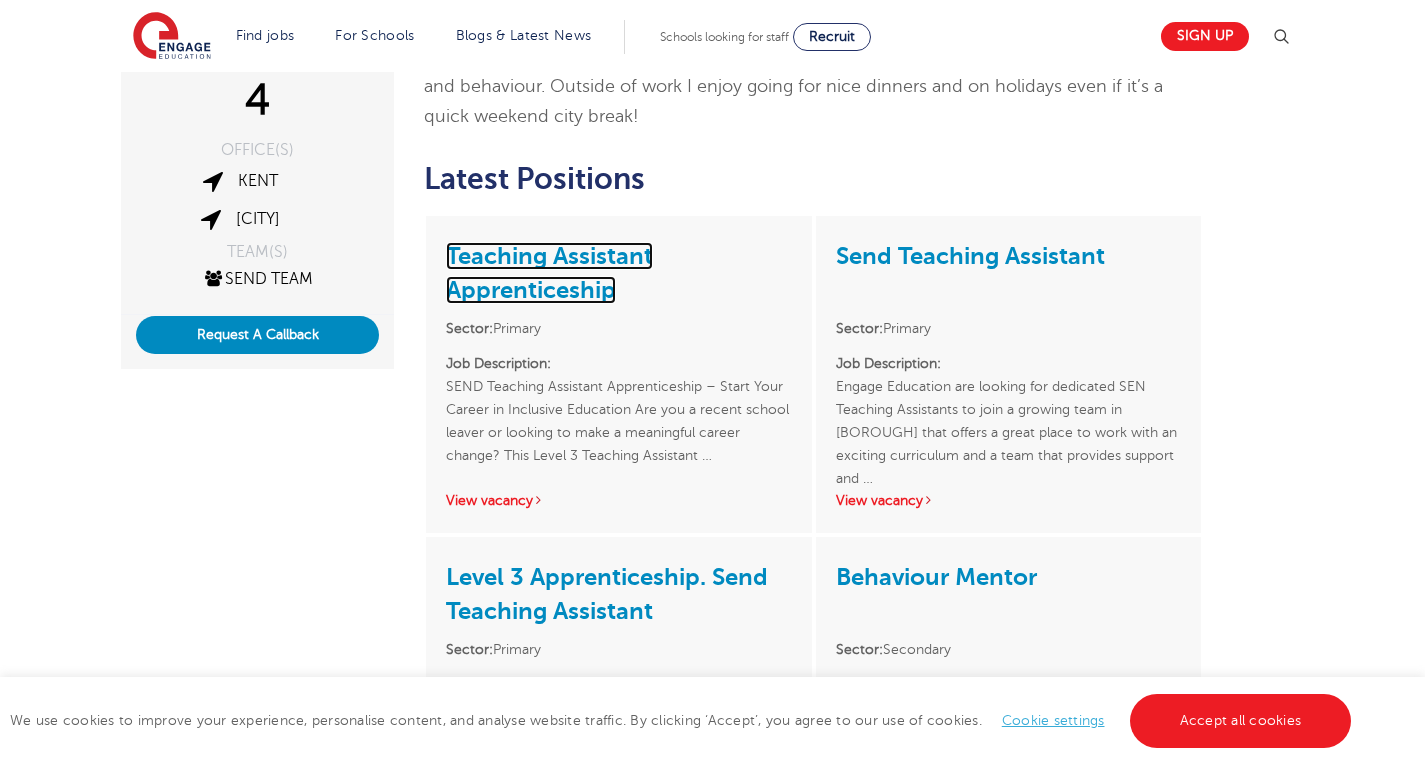click on "Teaching Assistant Apprenticeship" at bounding box center (549, 273) 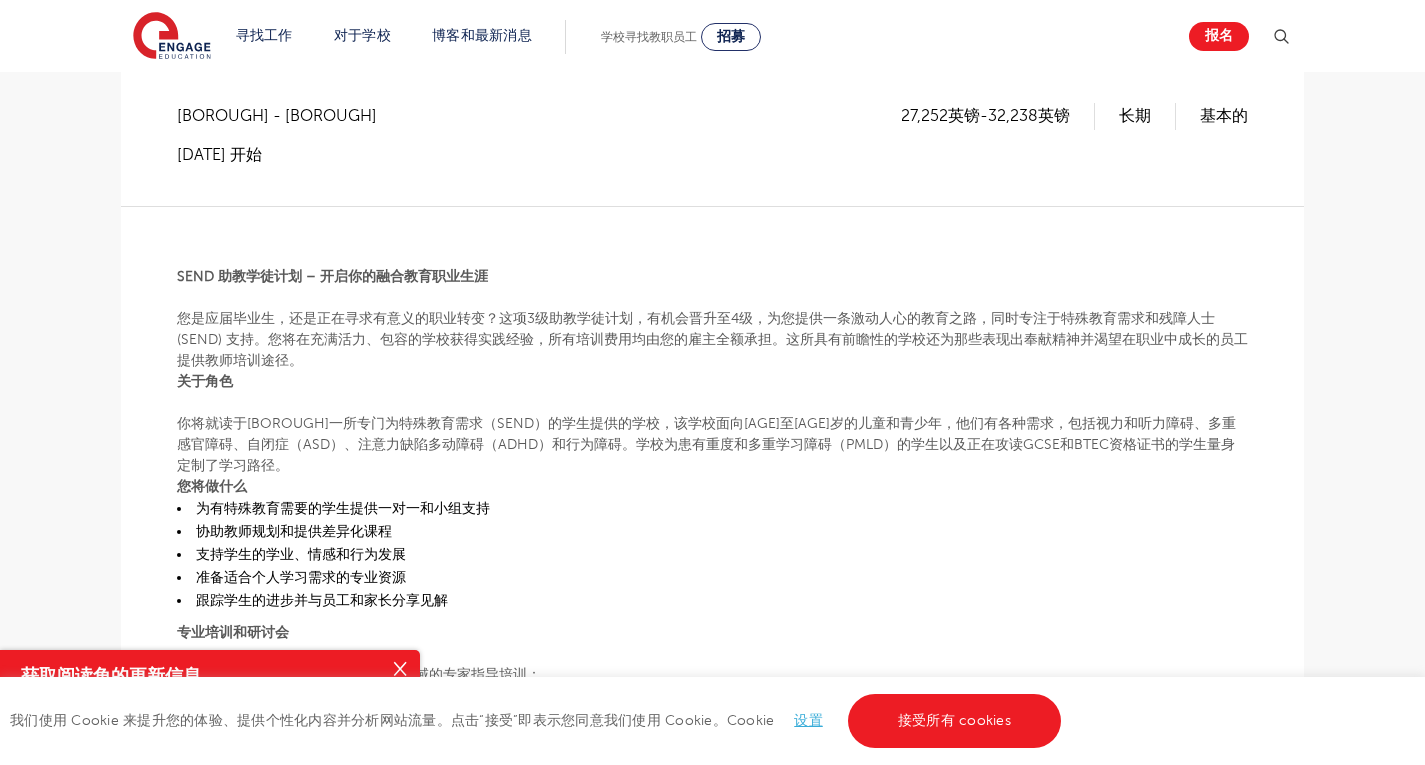 scroll, scrollTop: 366, scrollLeft: 0, axis: vertical 